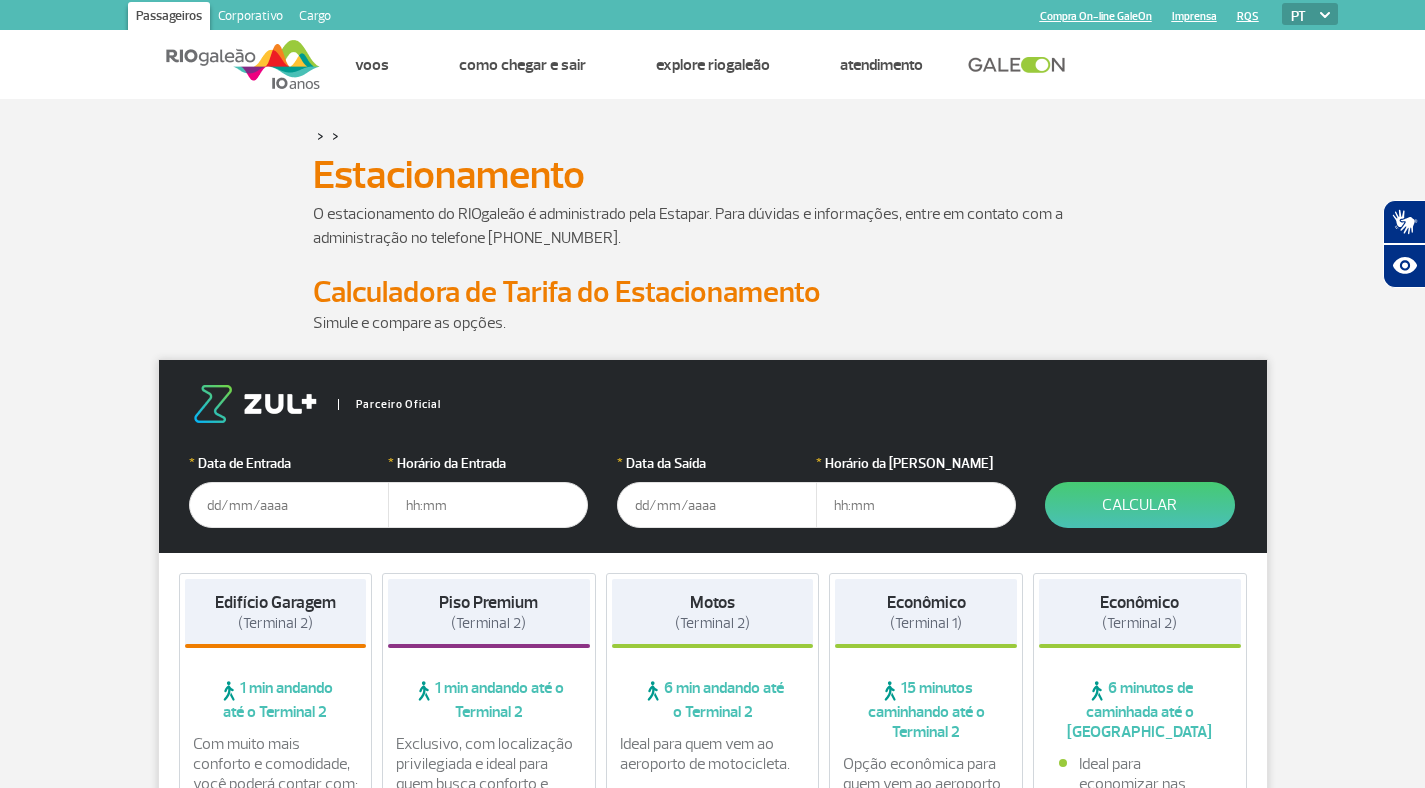 scroll, scrollTop: 0, scrollLeft: 0, axis: both 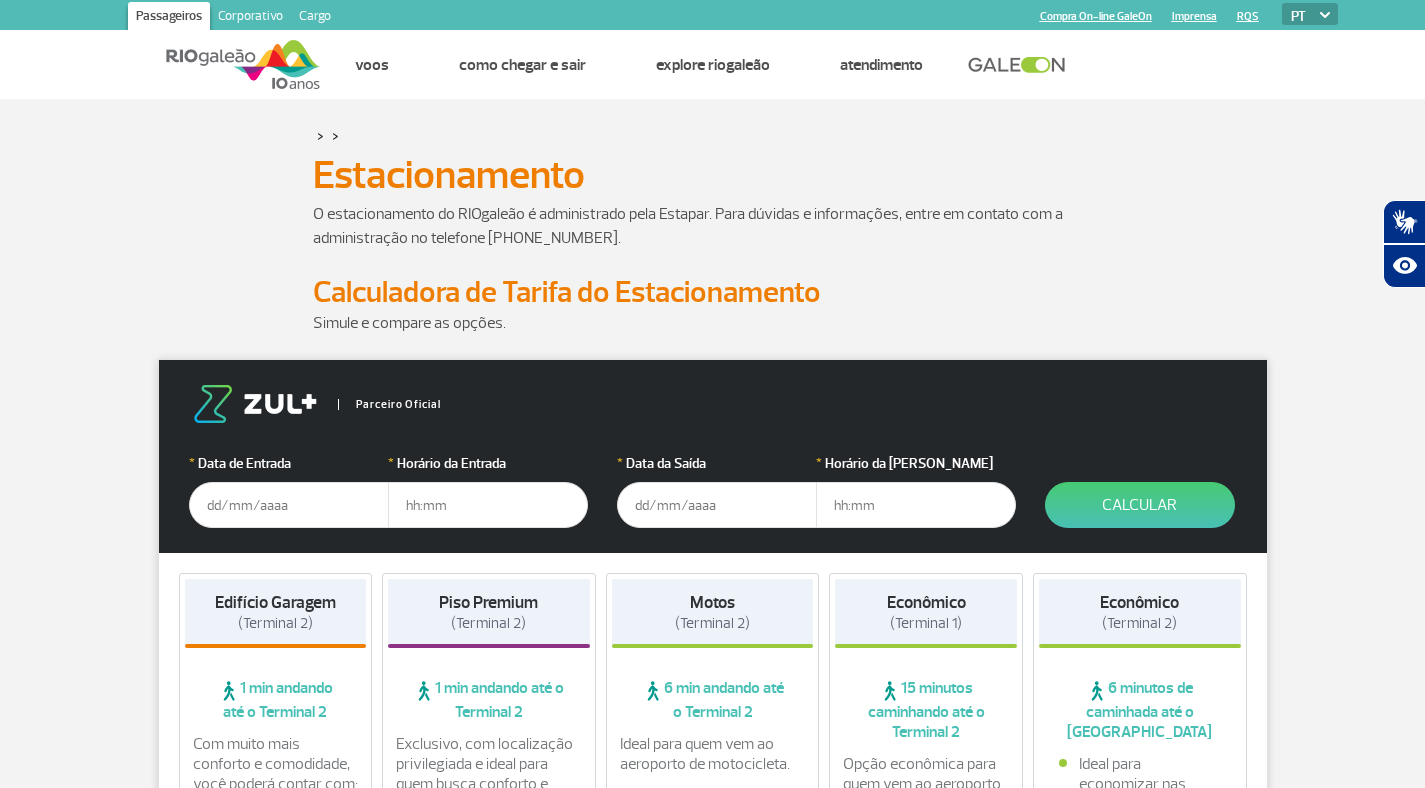 click at bounding box center (289, 505) 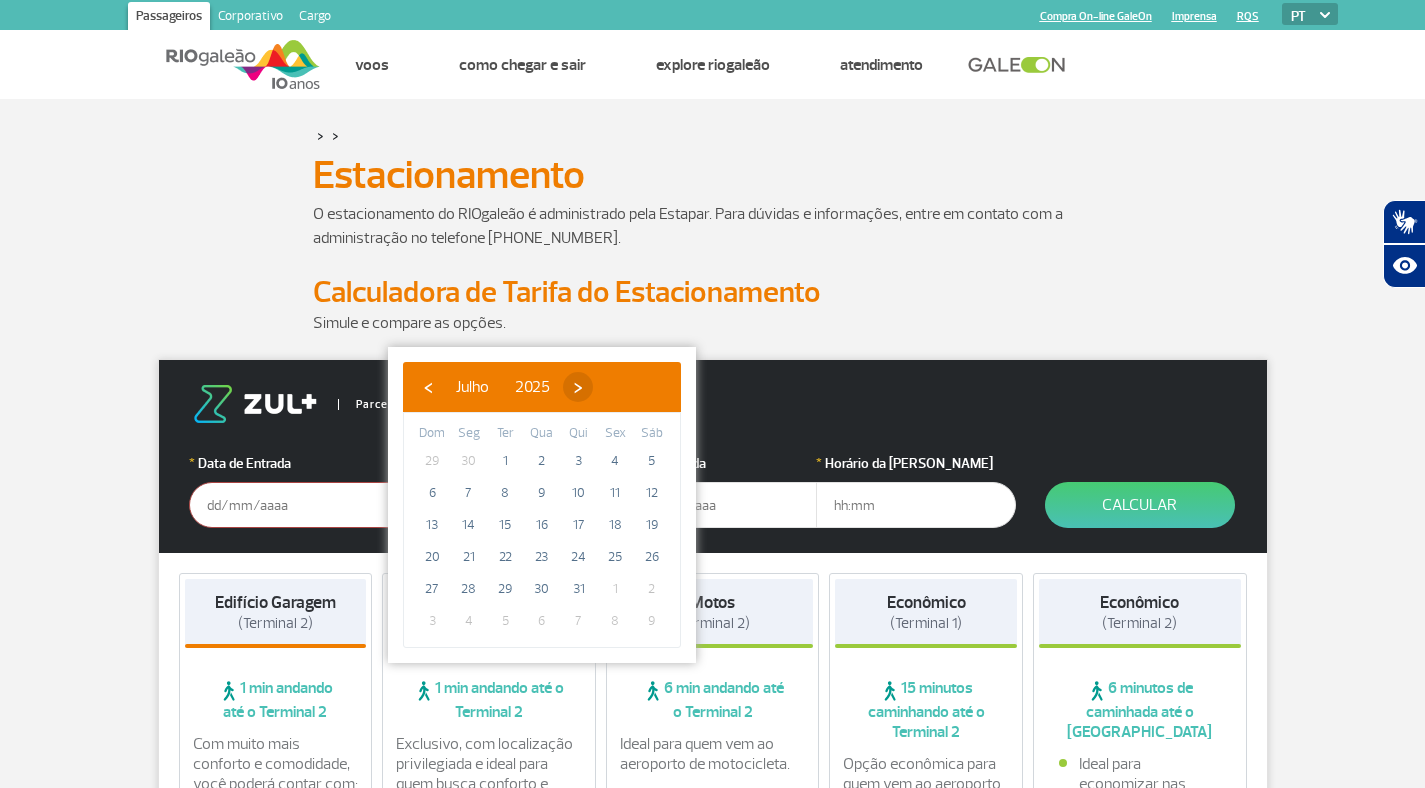click on "›" 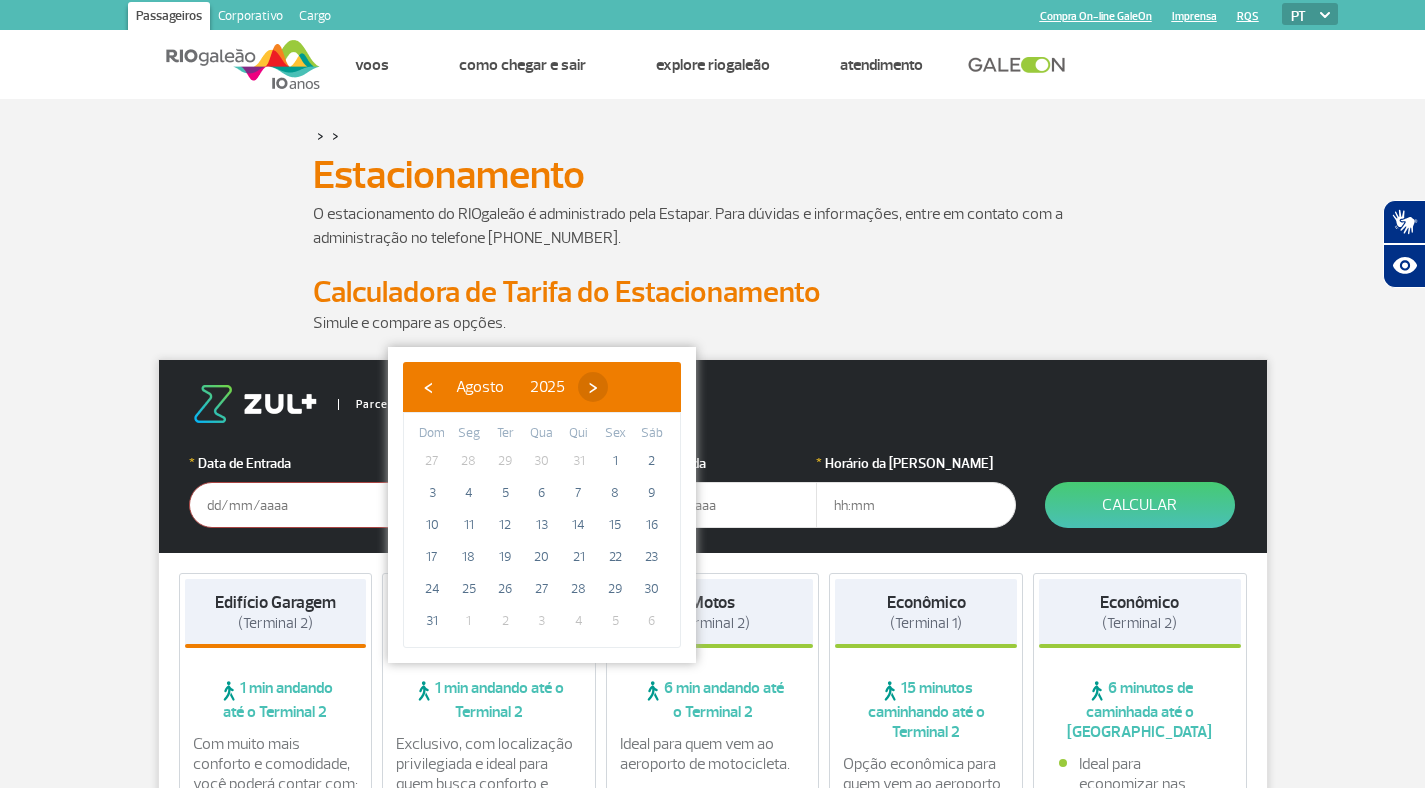click on "›" 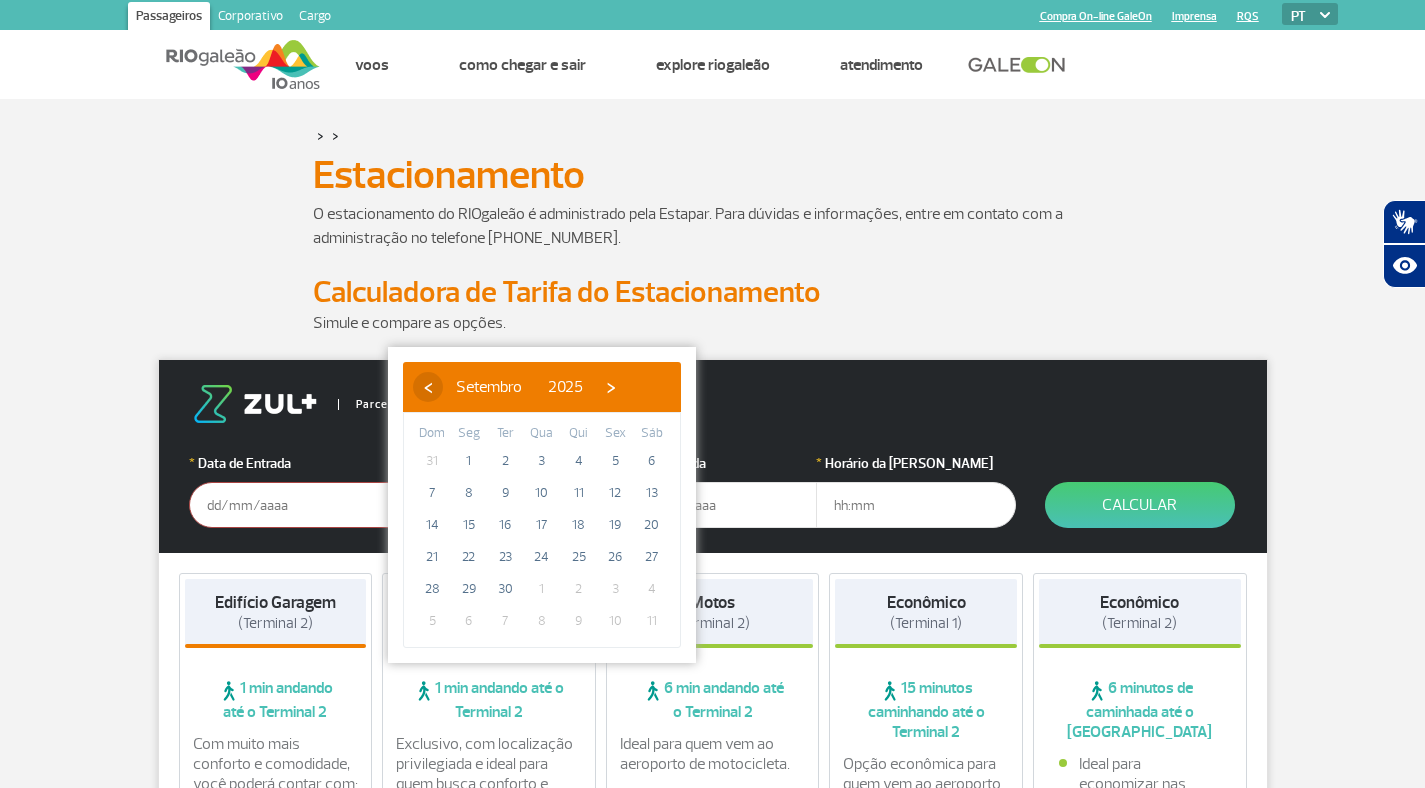 click on "‹" 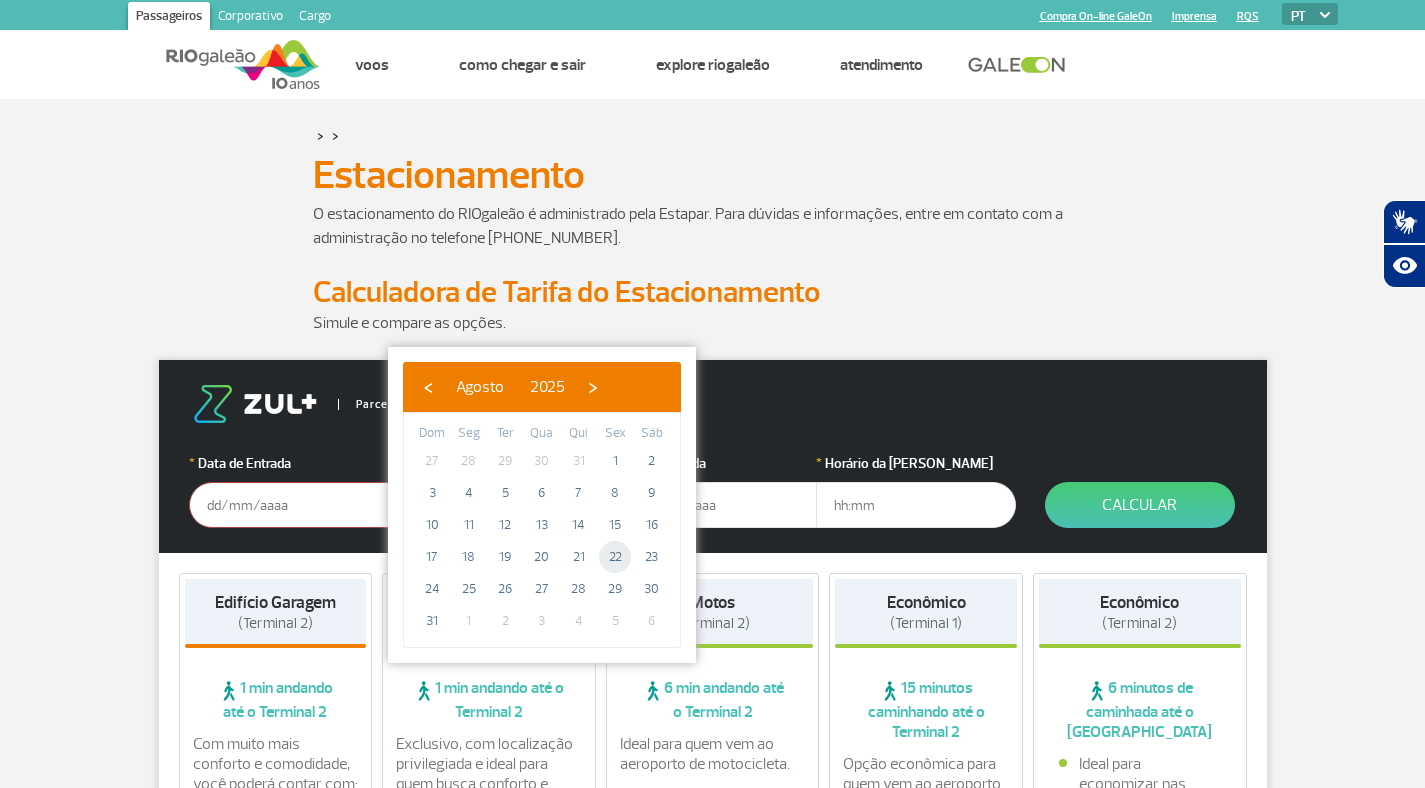 click on "22" 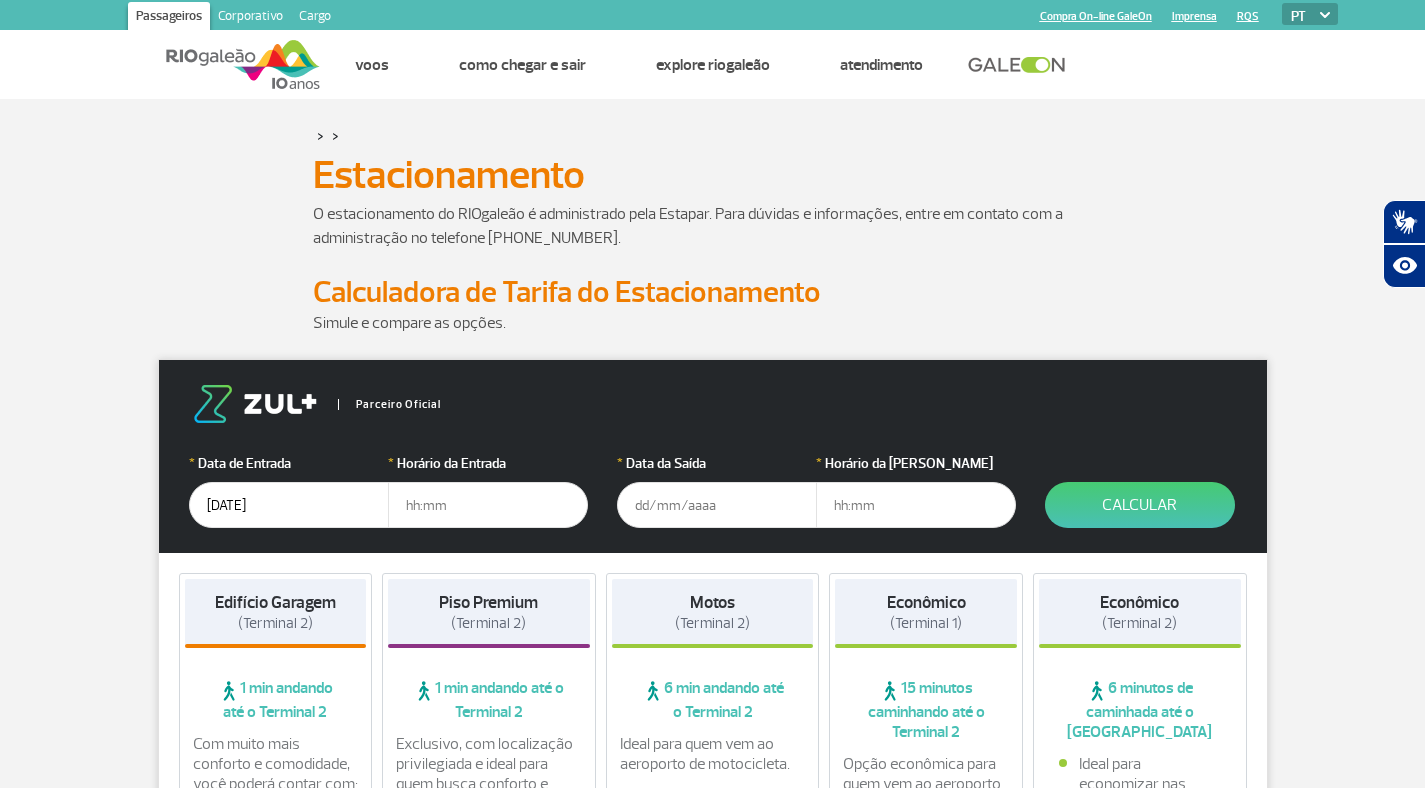 click at bounding box center (488, 505) 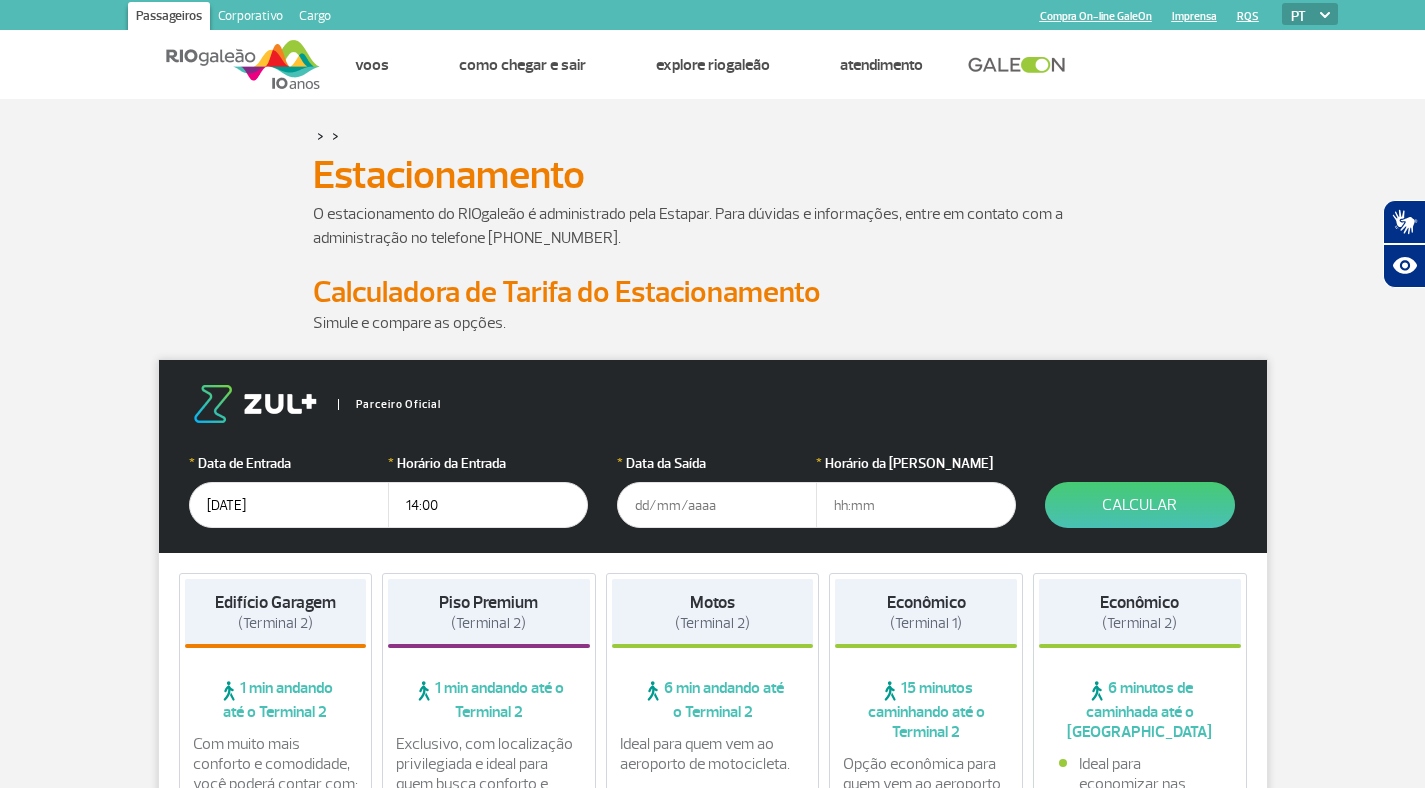 type on "14:00" 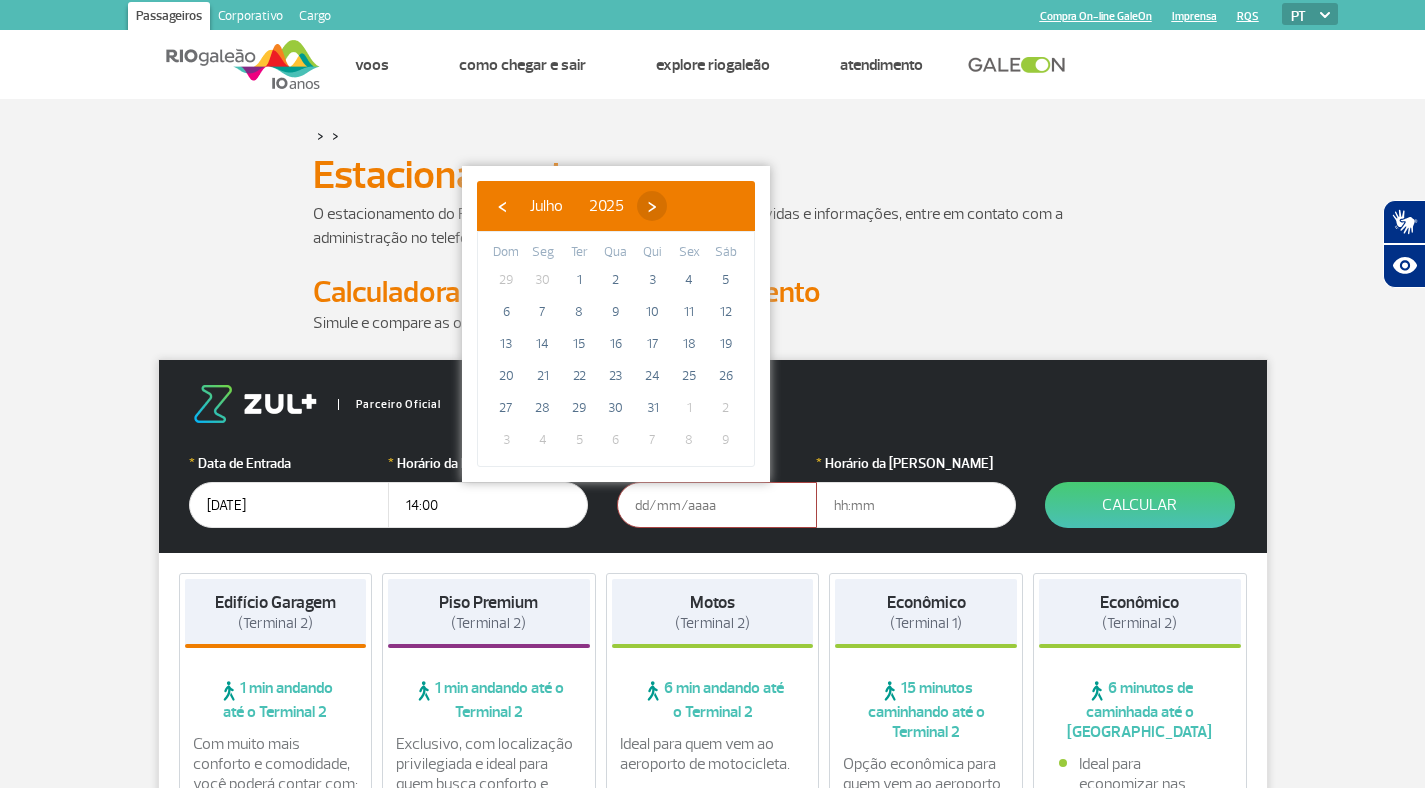 click on "›" 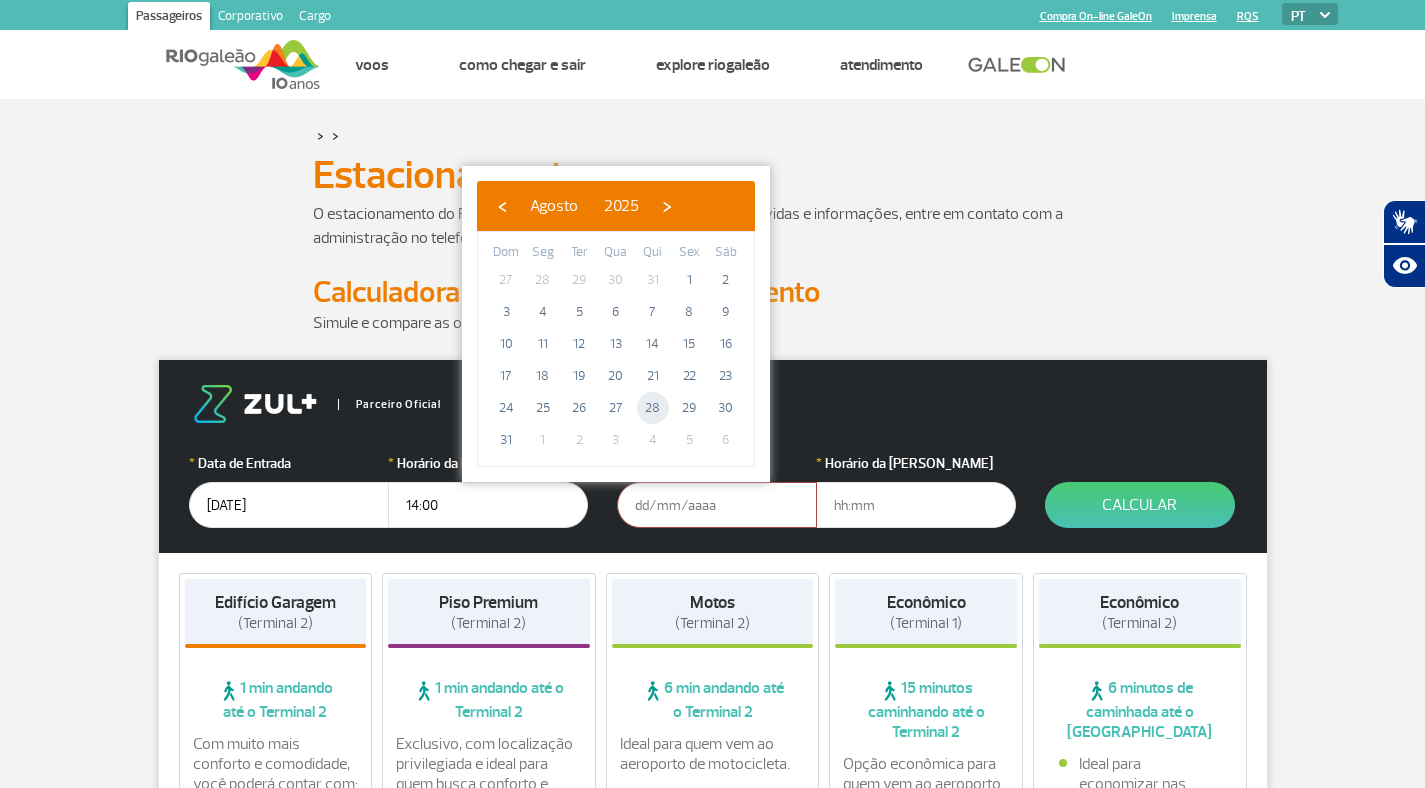 click on "28" 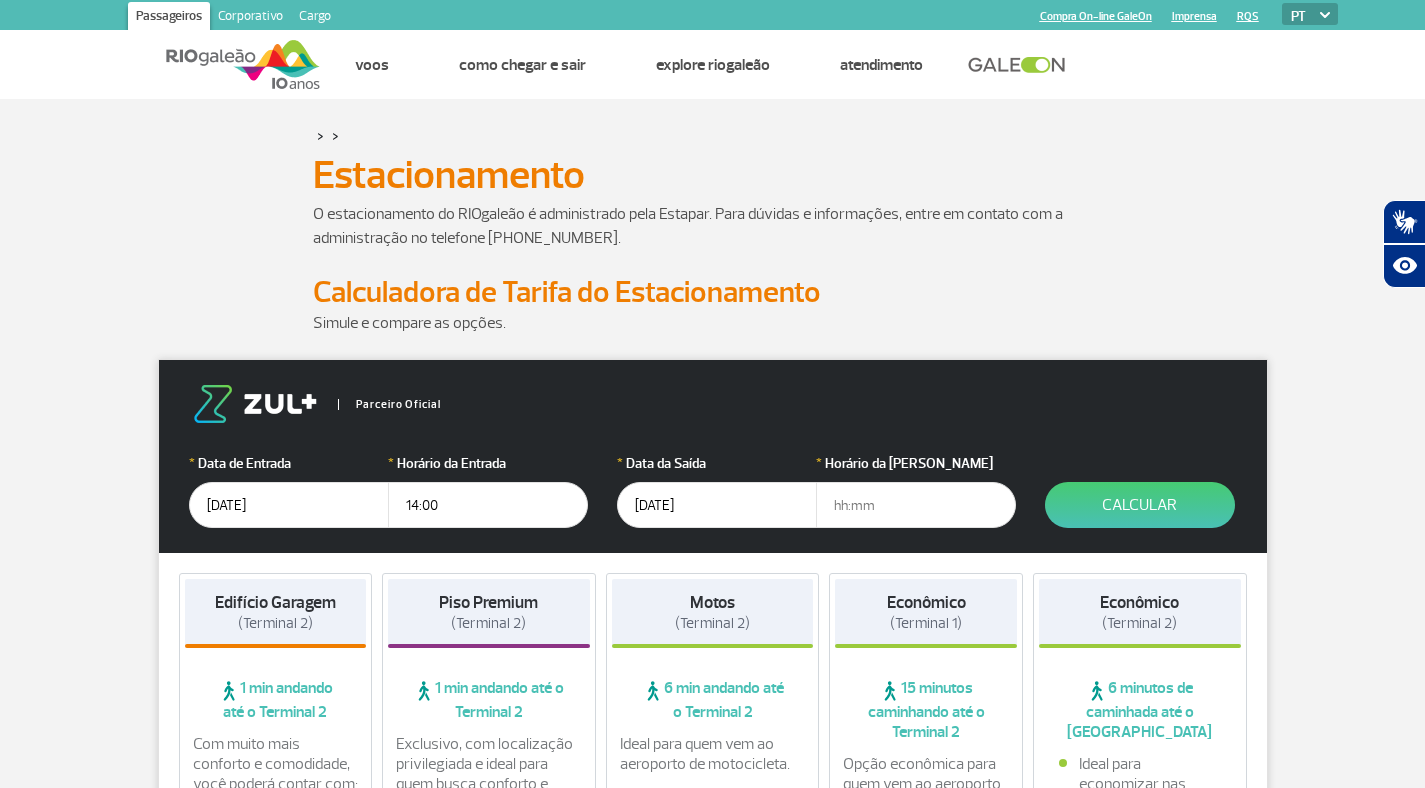 click at bounding box center [916, 505] 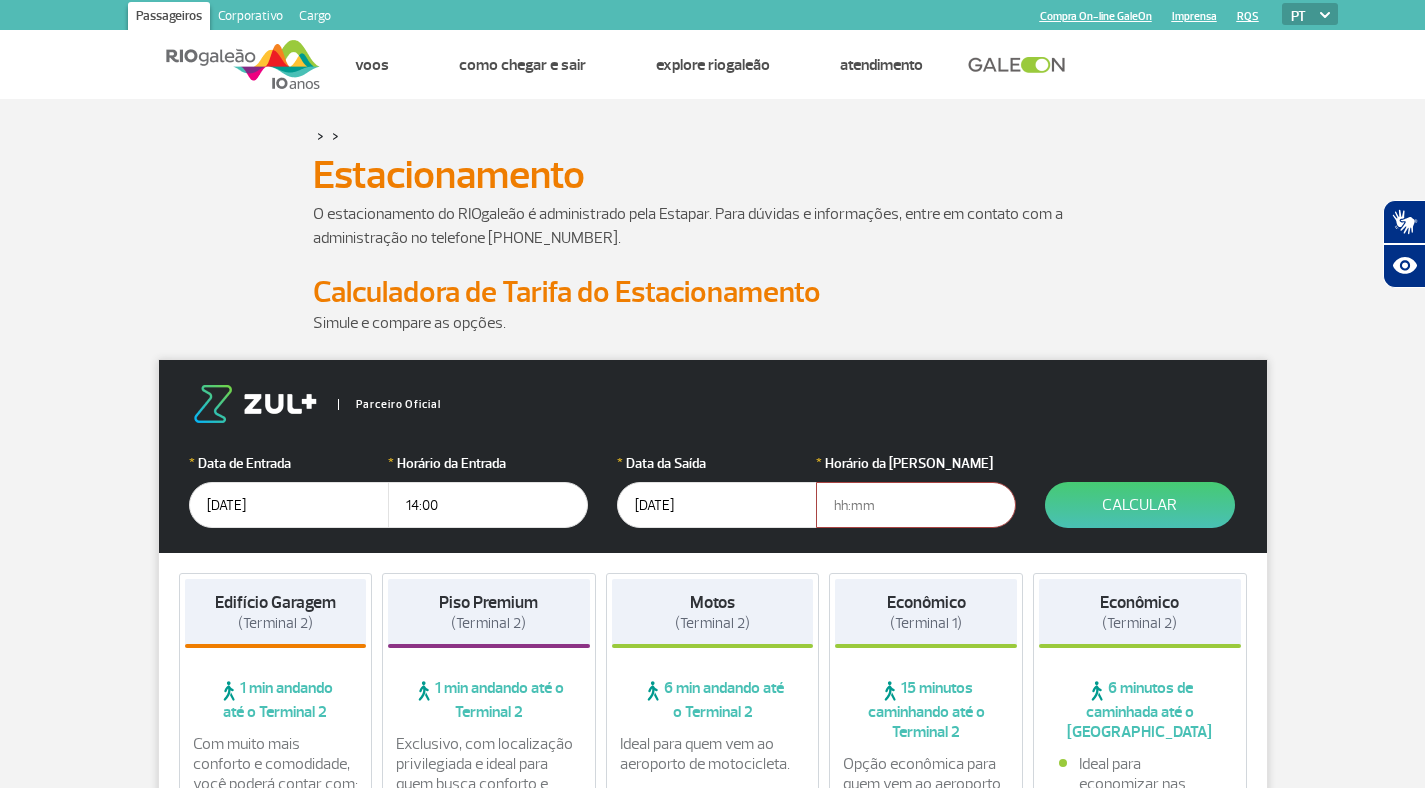 click on "14:00" at bounding box center (488, 505) 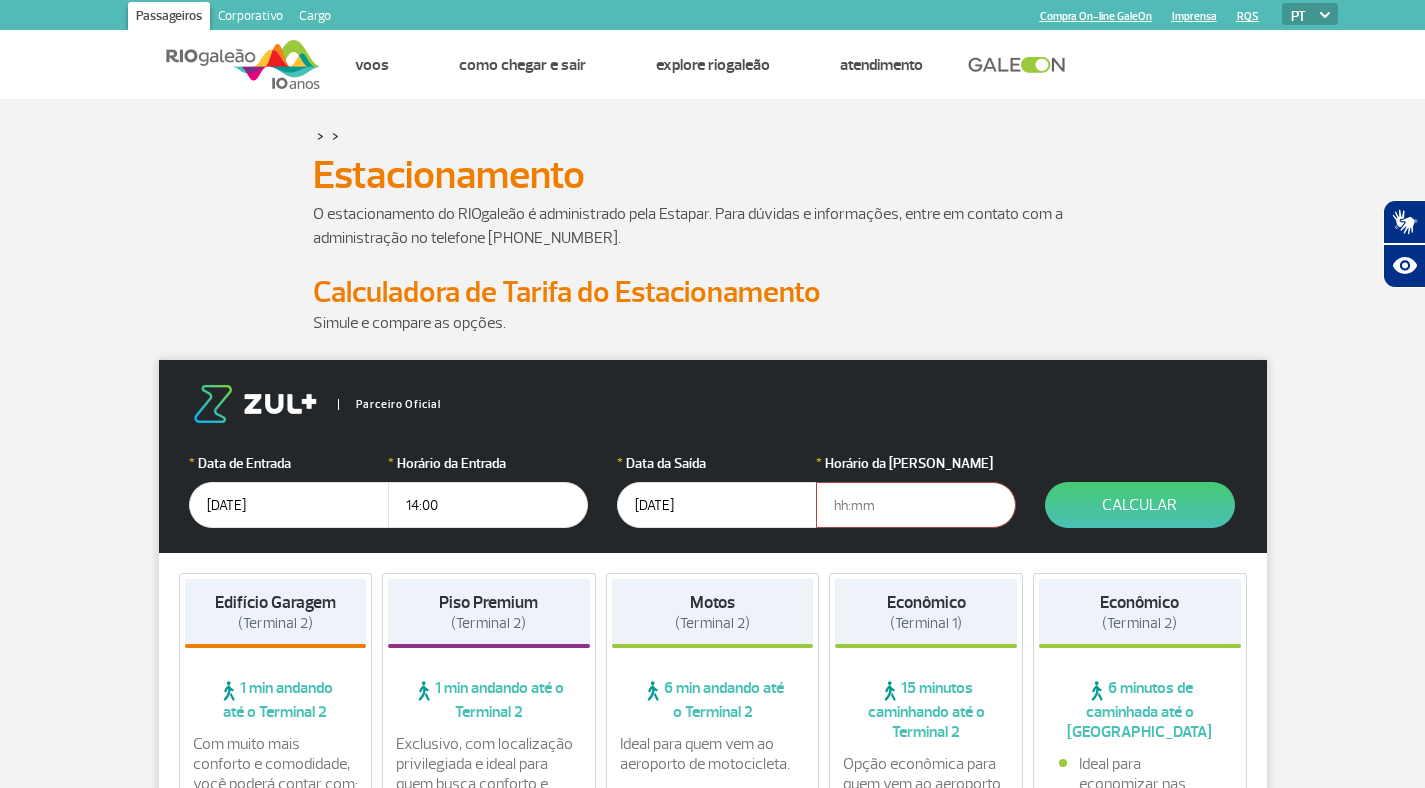 click on "14:00" at bounding box center (488, 505) 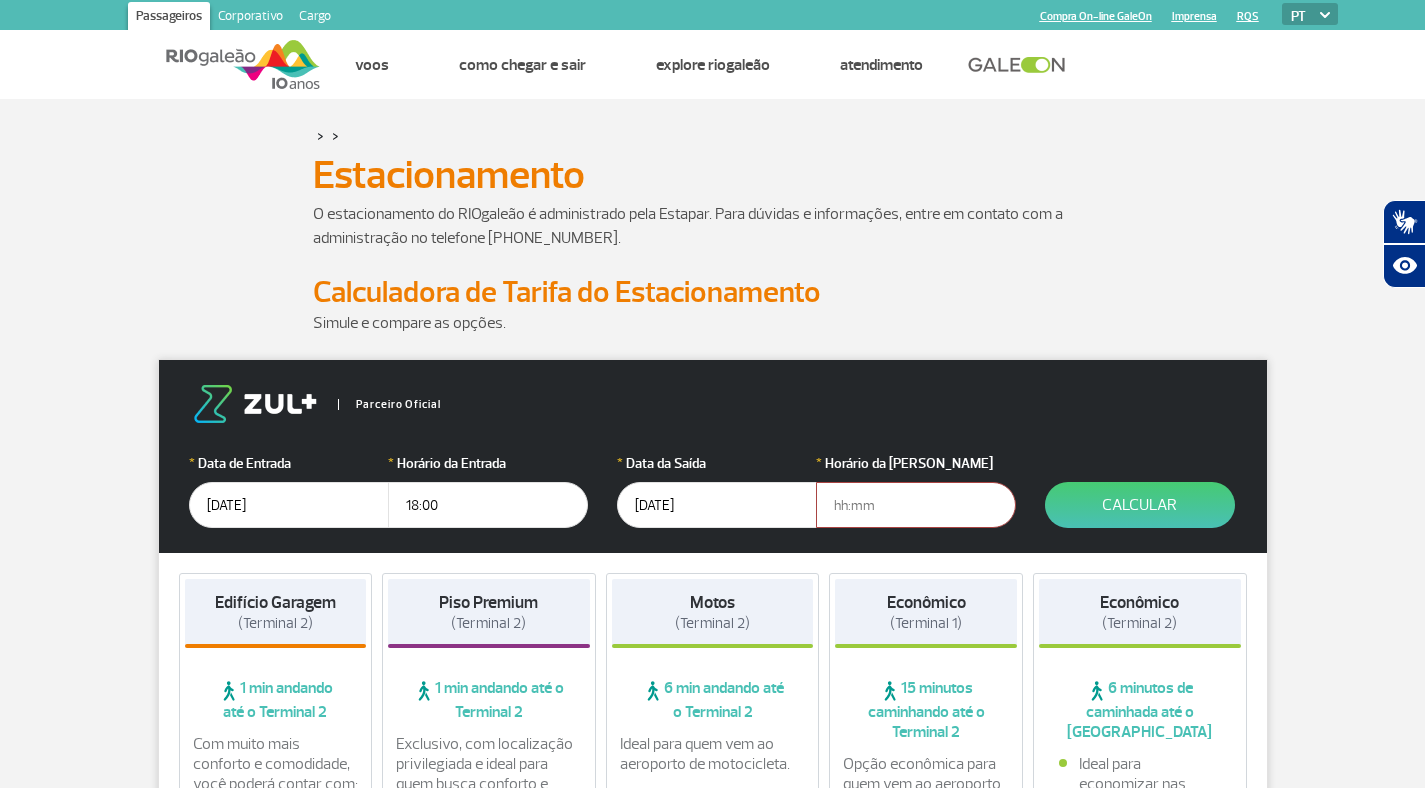 type on "18:00" 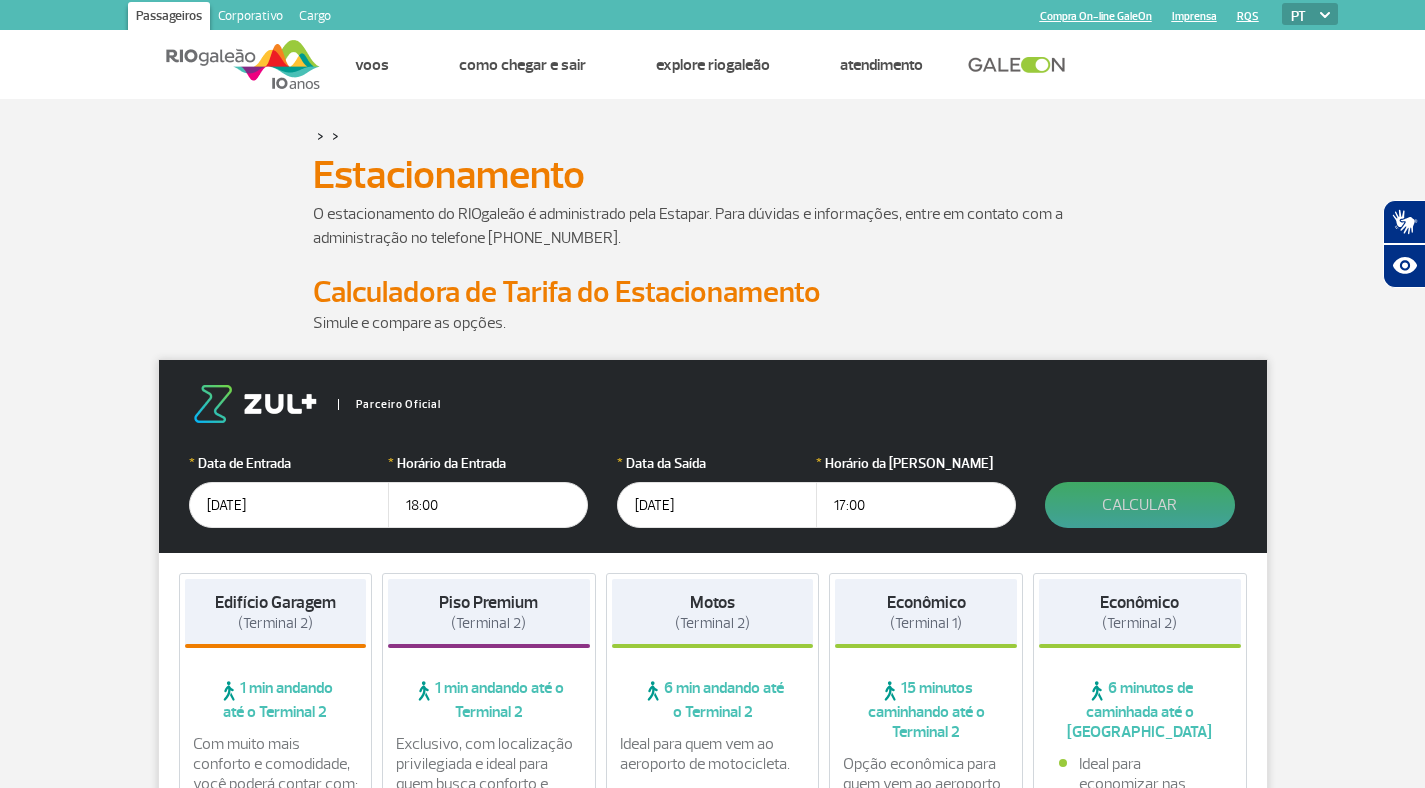 type on "17:00" 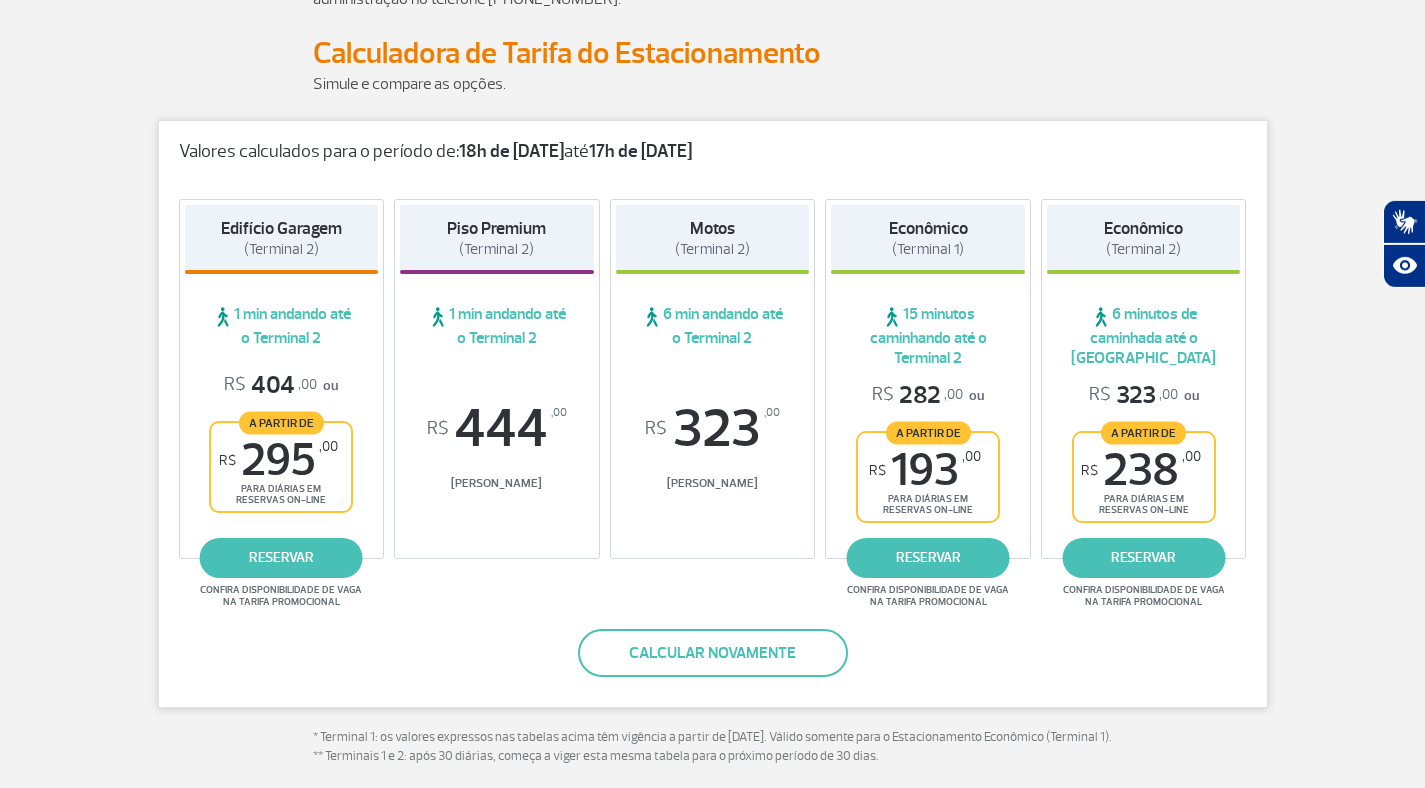 scroll, scrollTop: 228, scrollLeft: 0, axis: vertical 